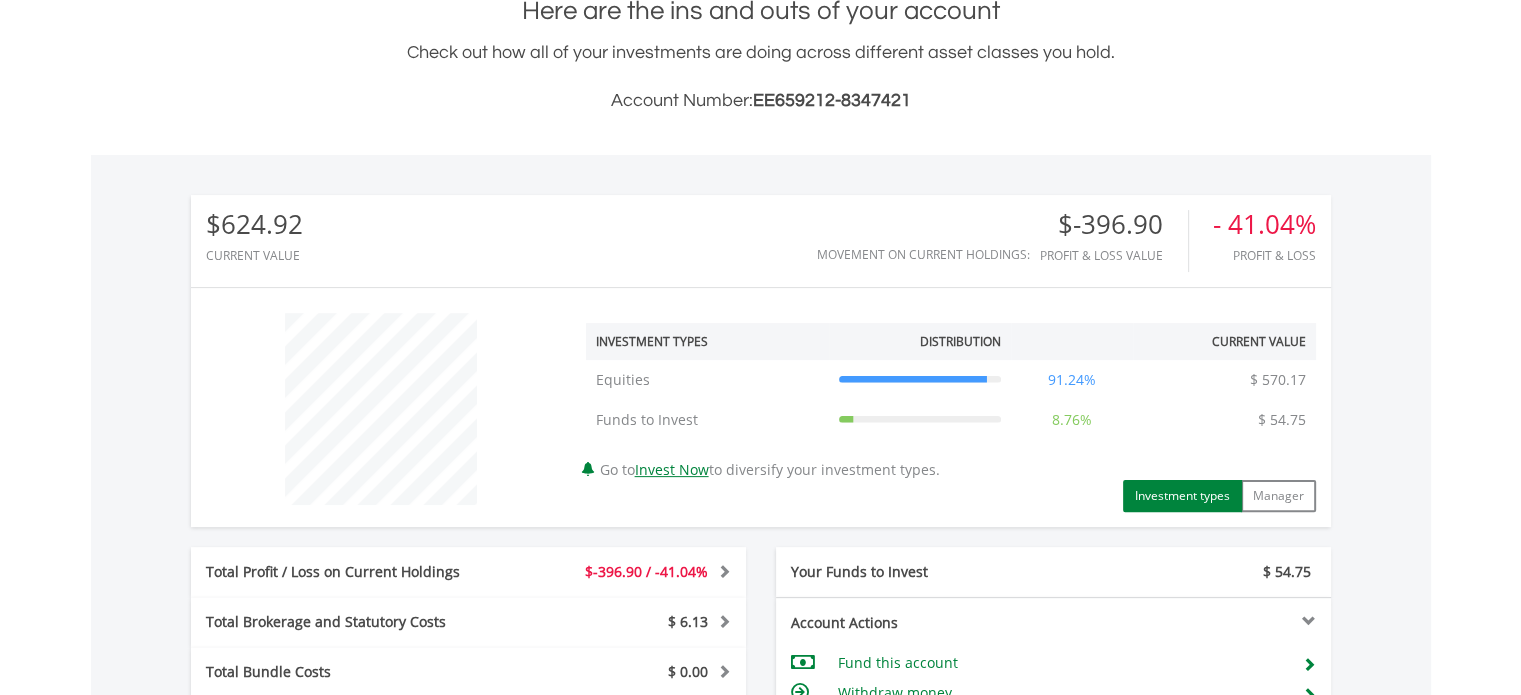 scroll, scrollTop: 869, scrollLeft: 0, axis: vertical 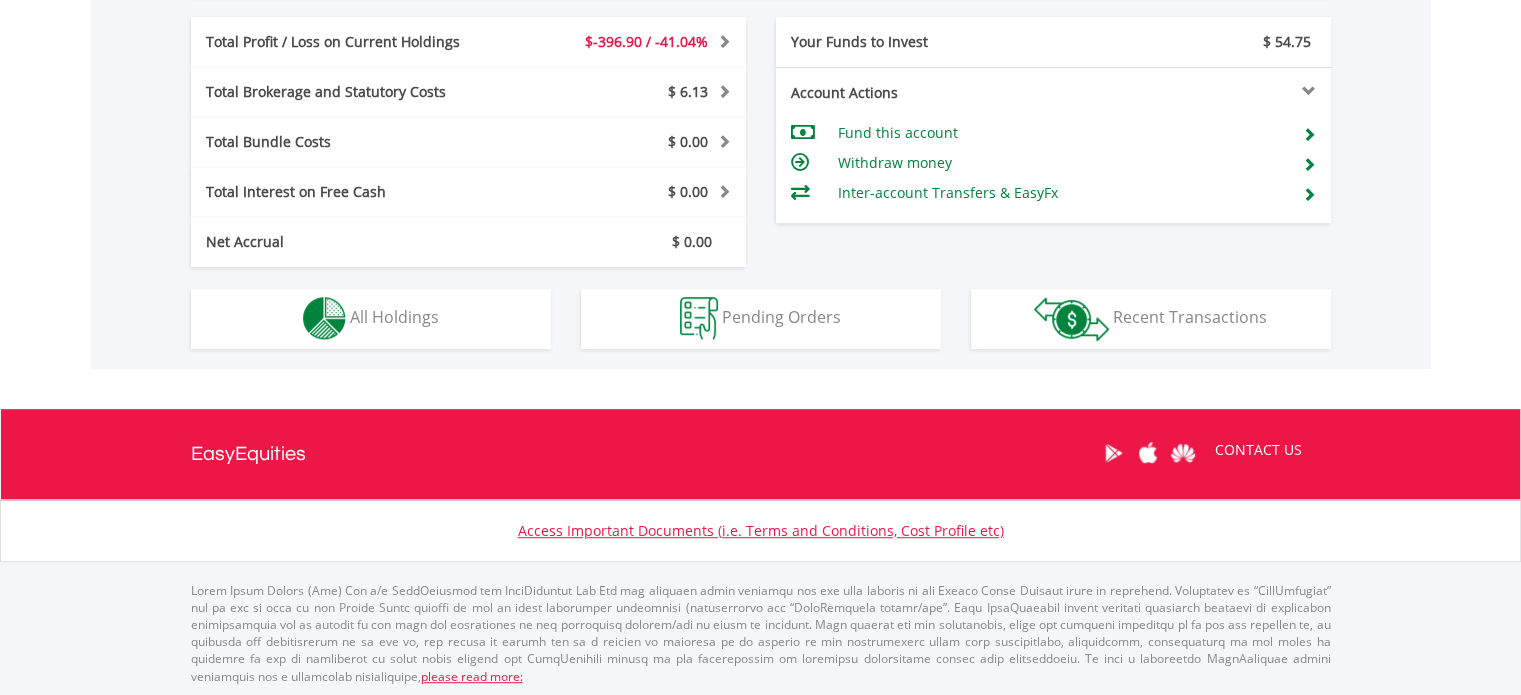 drag, startPoint x: 1534, startPoint y: 313, endPoint x: 1535, endPoint y: 593, distance: 280.0018 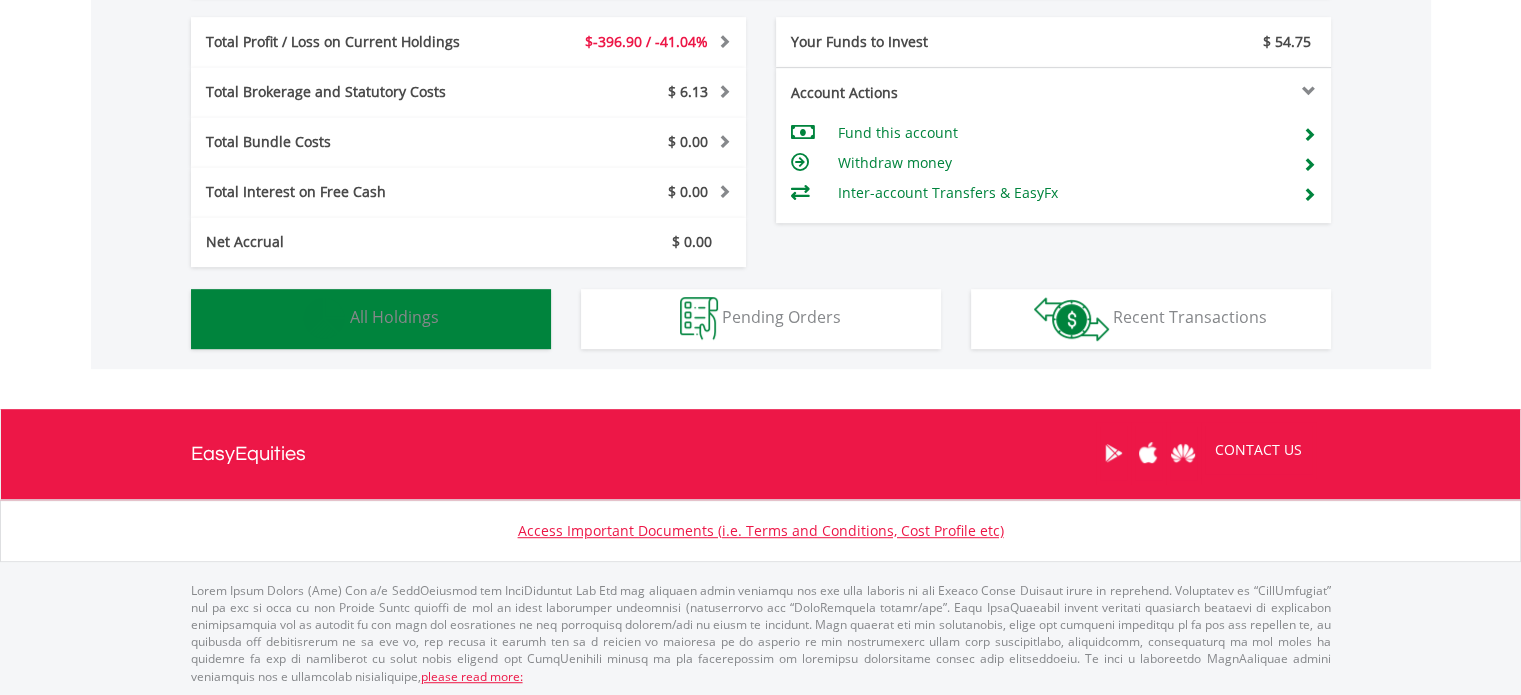 click on "Holdings
All Holdings" at bounding box center [371, 319] 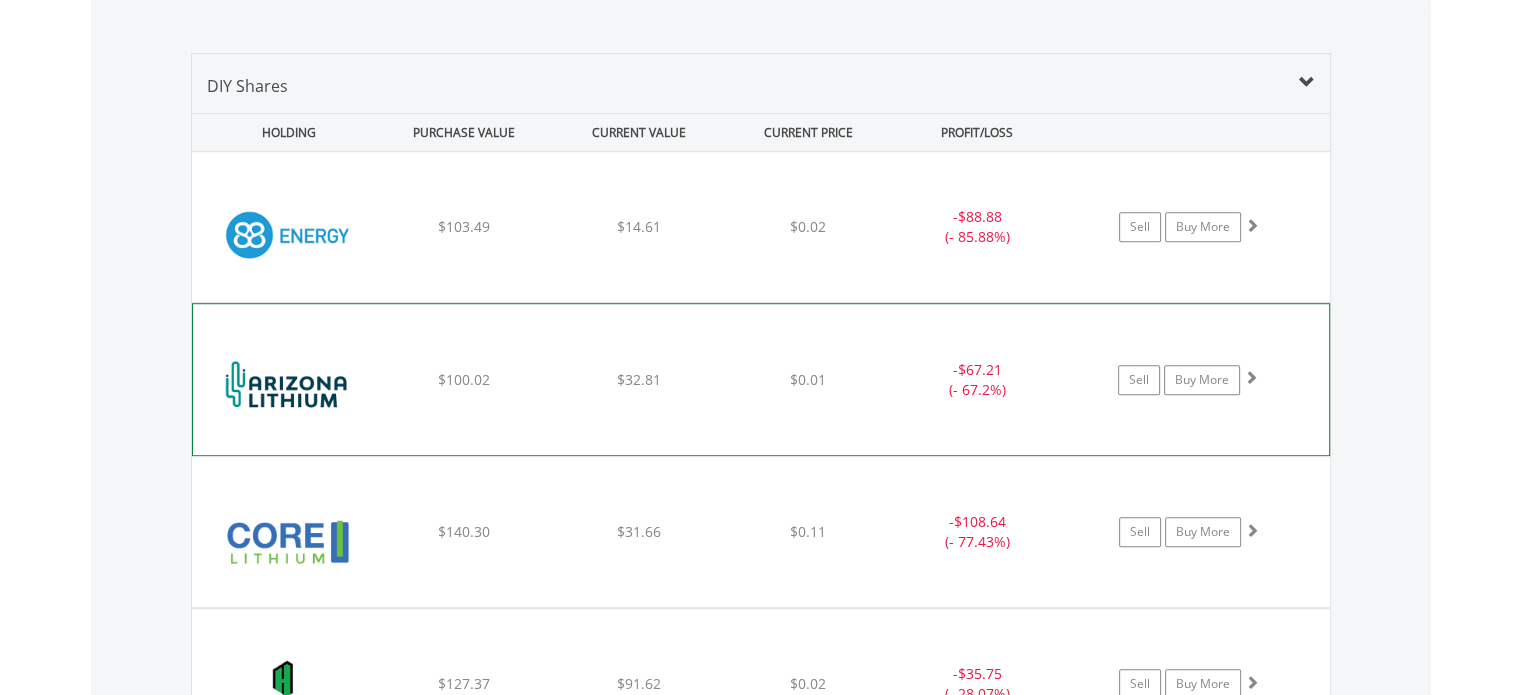 scroll, scrollTop: 1400, scrollLeft: 0, axis: vertical 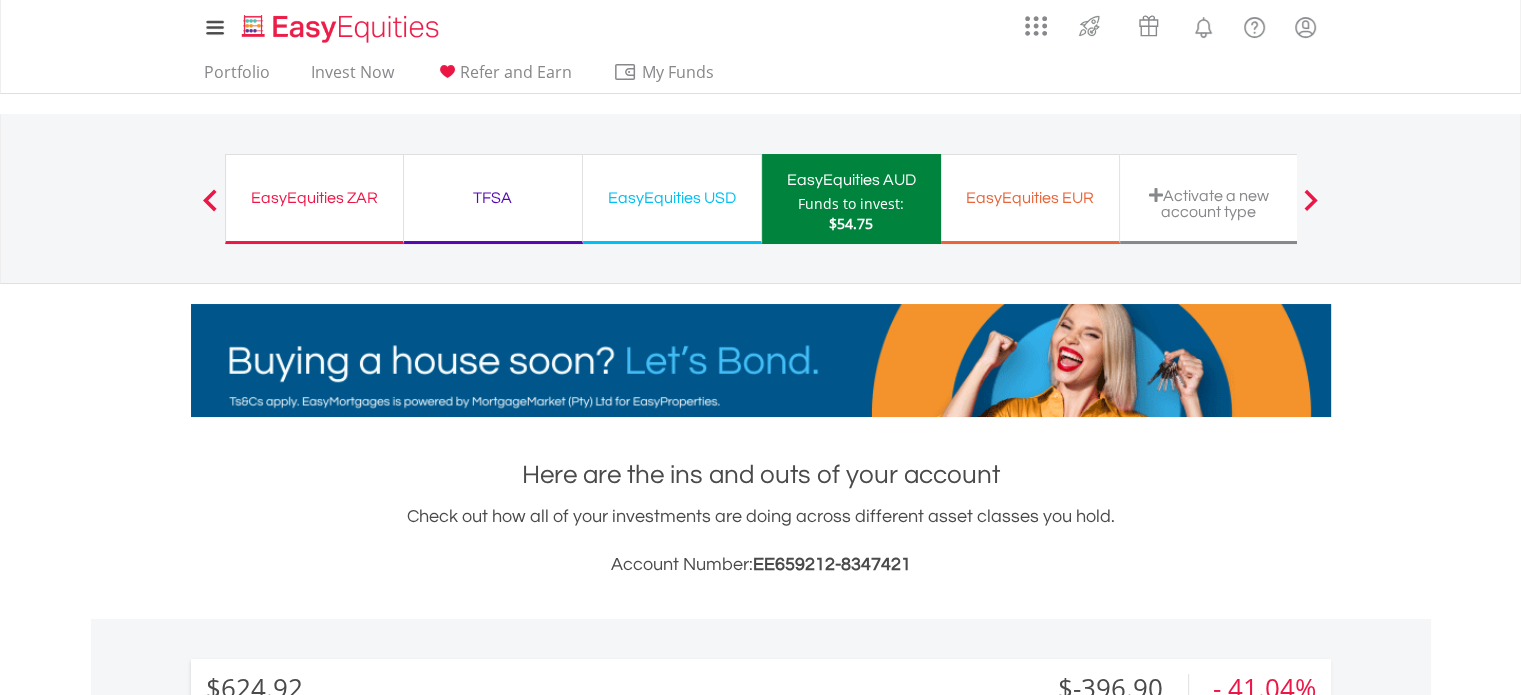 click on "EasyEquities ZAR" at bounding box center (314, 198) 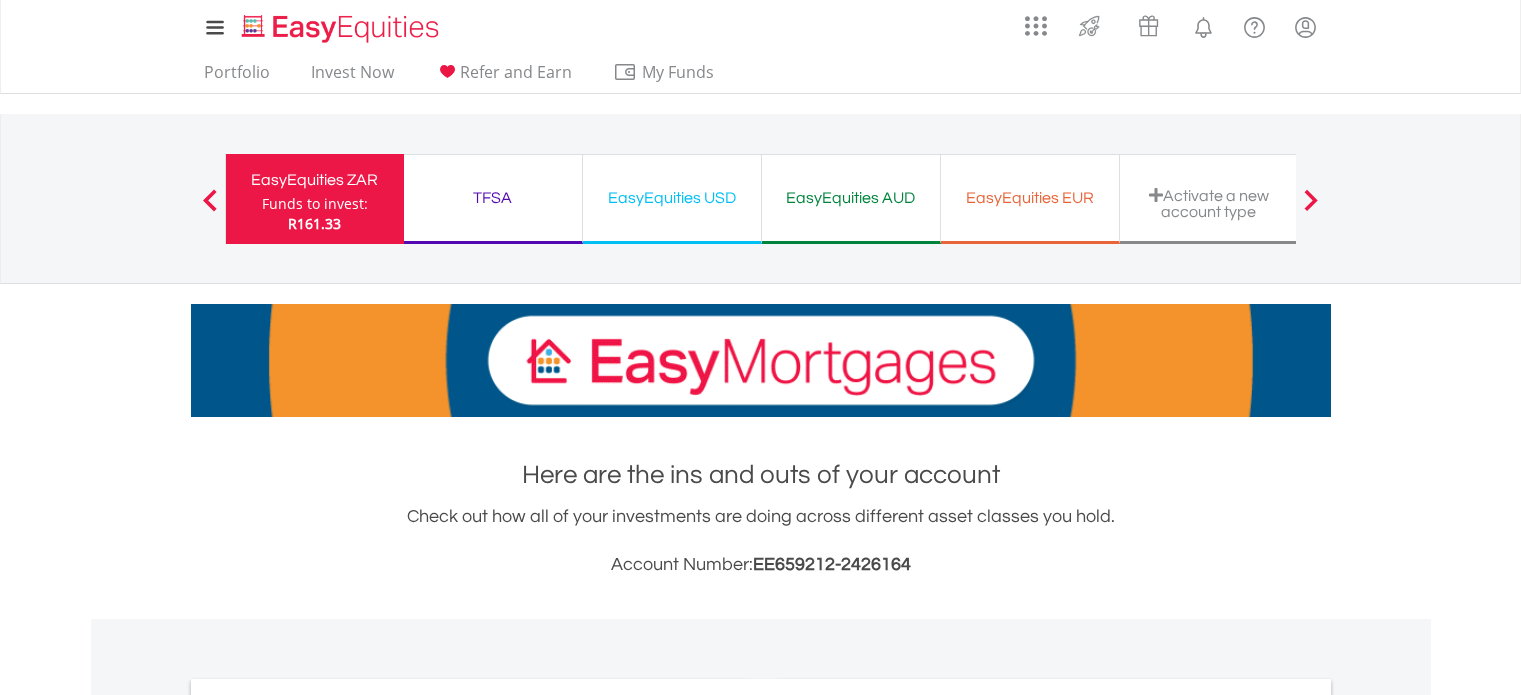 scroll, scrollTop: 0, scrollLeft: 0, axis: both 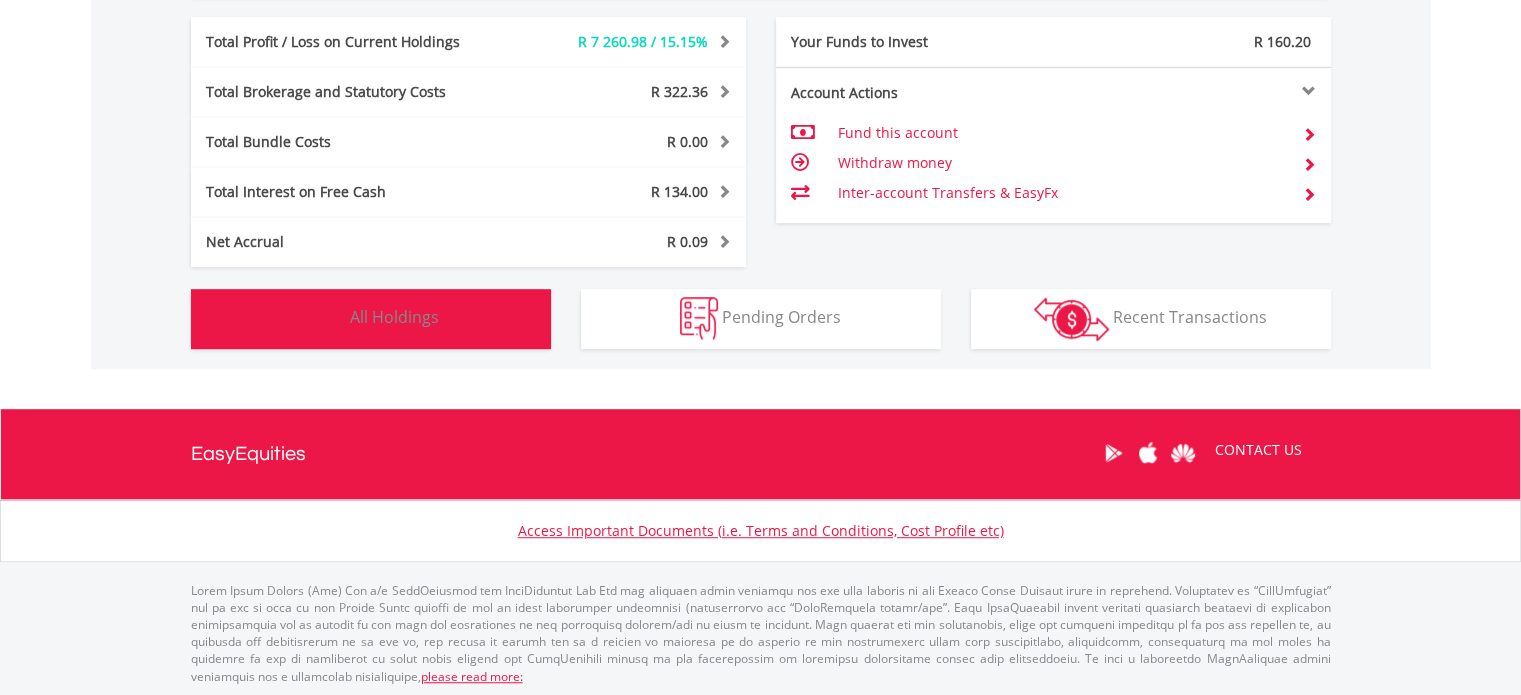 click on "Holdings
All Holdings" at bounding box center [371, 319] 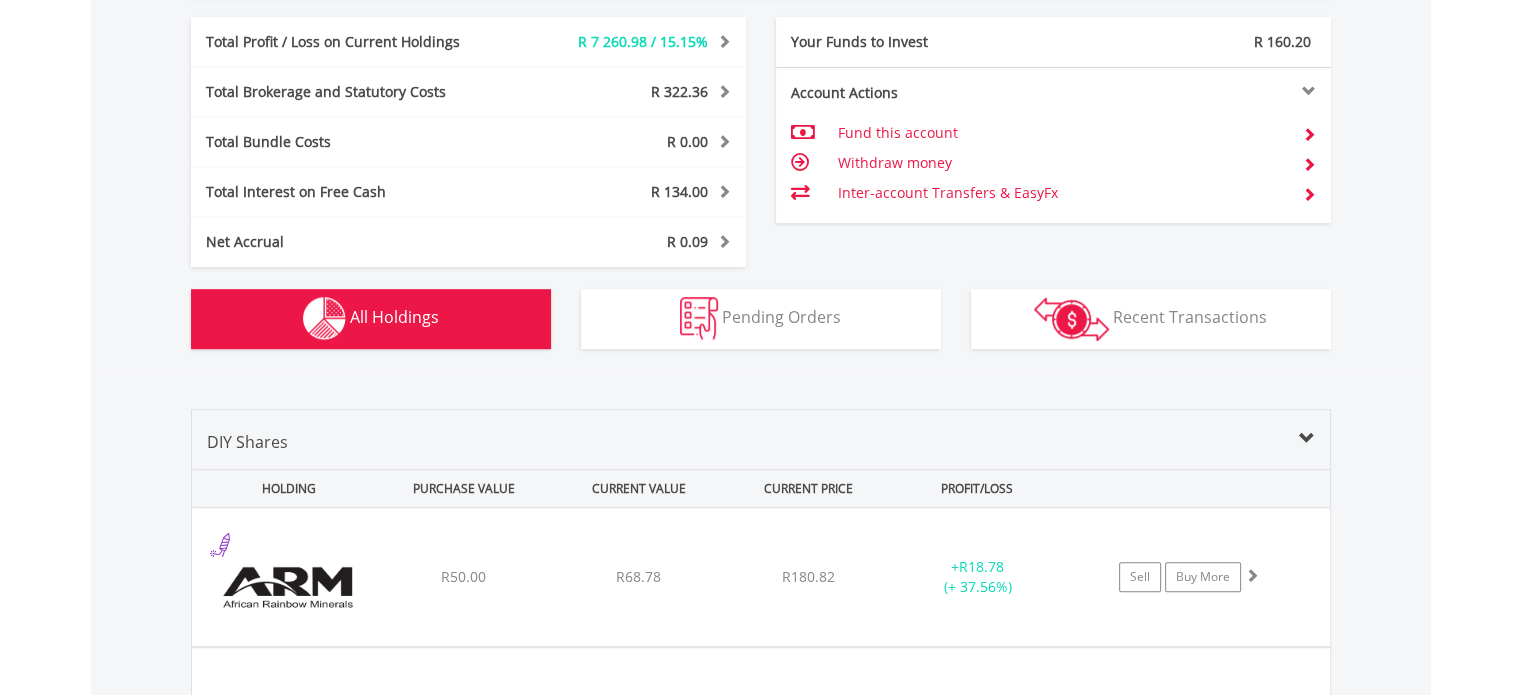 scroll, scrollTop: 1560, scrollLeft: 0, axis: vertical 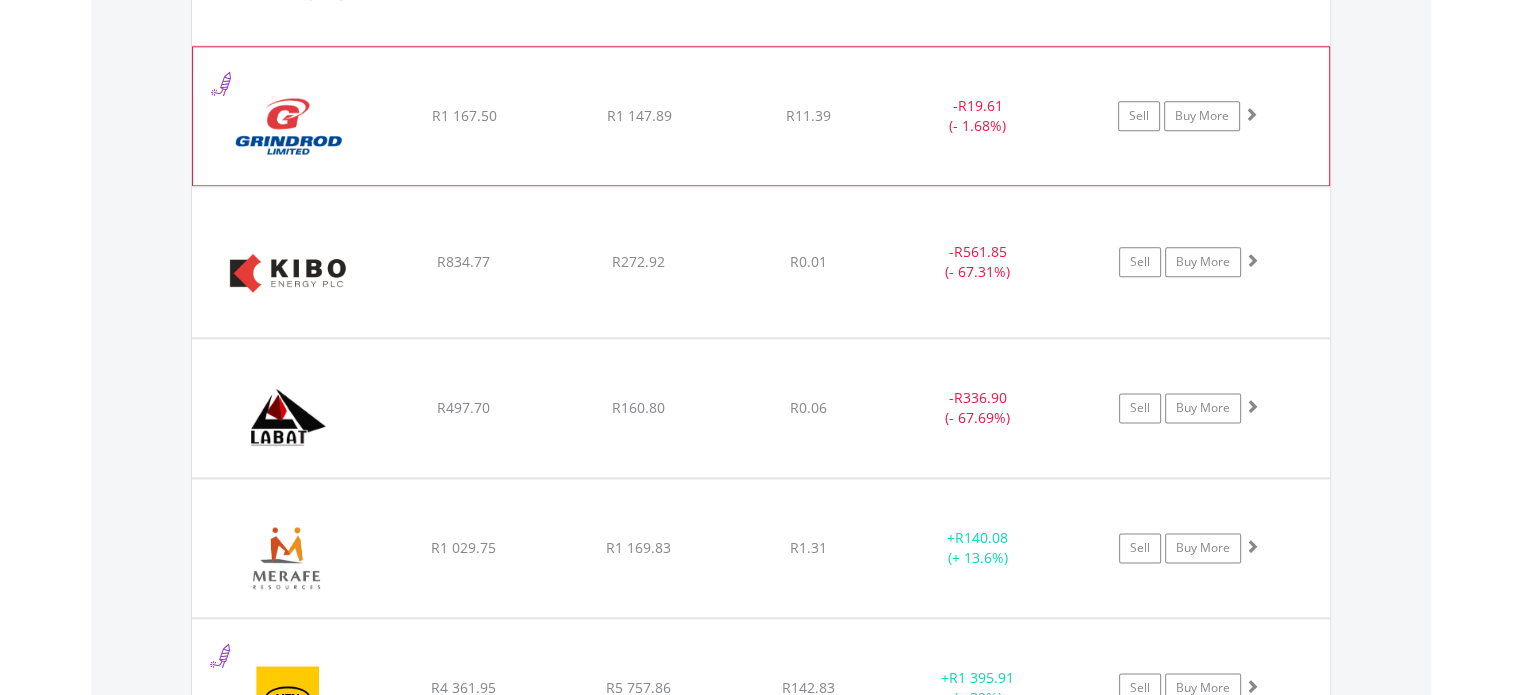 click on "Sell
Buy More" at bounding box center [1199, -737] 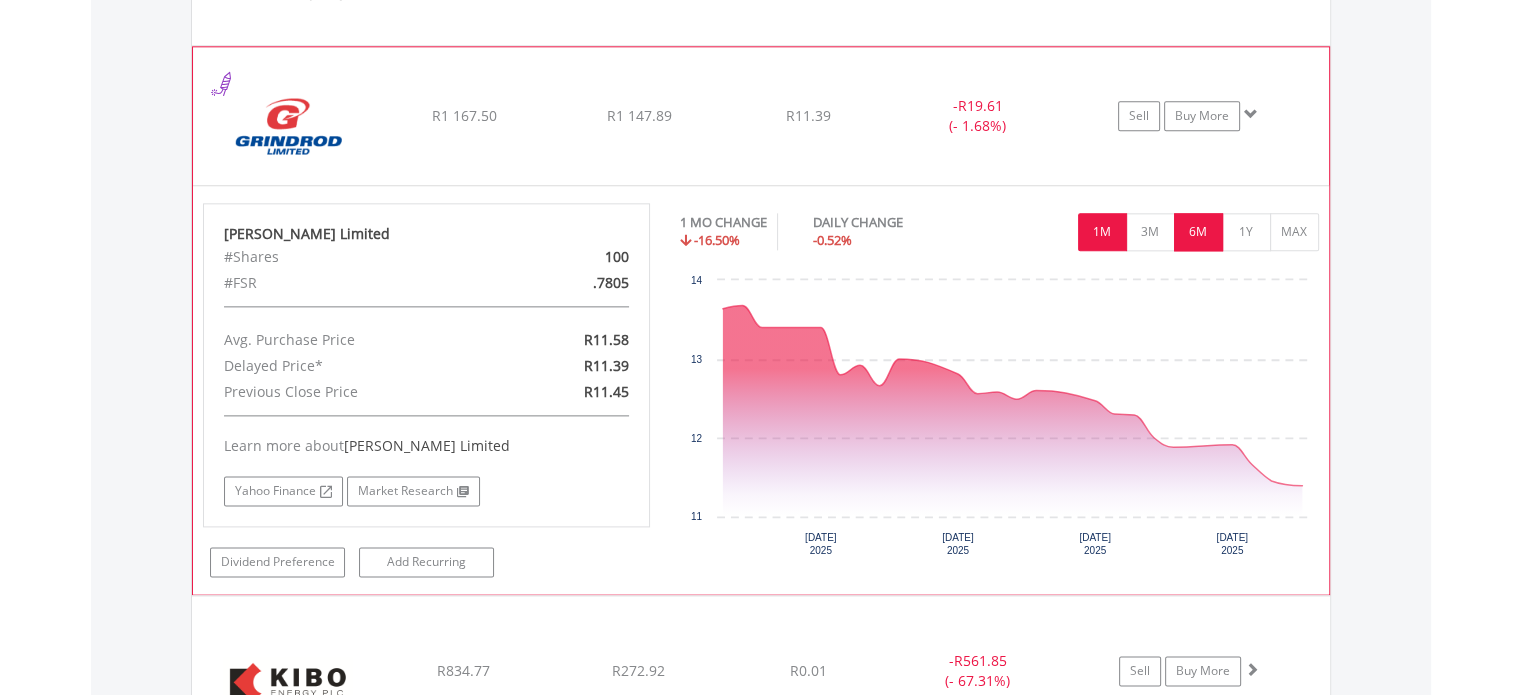 click on "6M" at bounding box center [1198, 232] 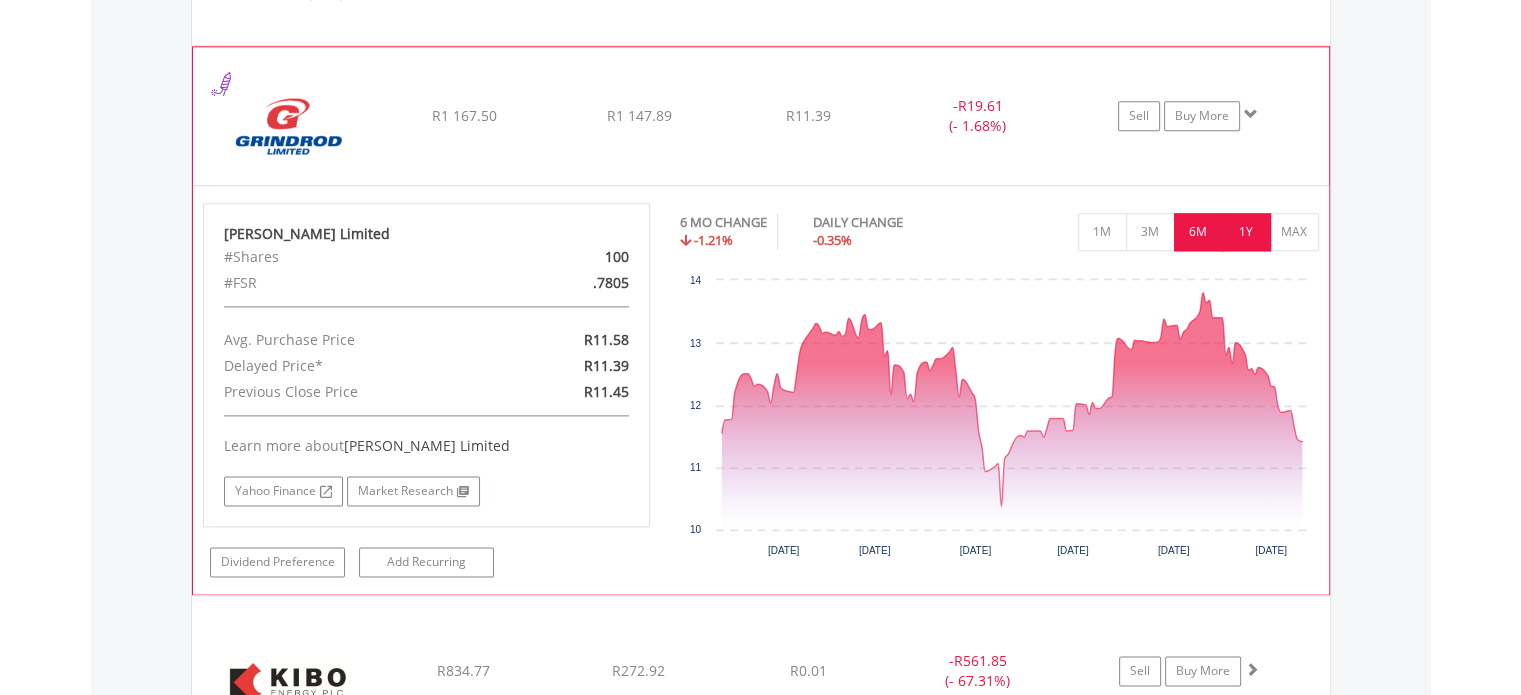 click on "1Y" at bounding box center [1246, 232] 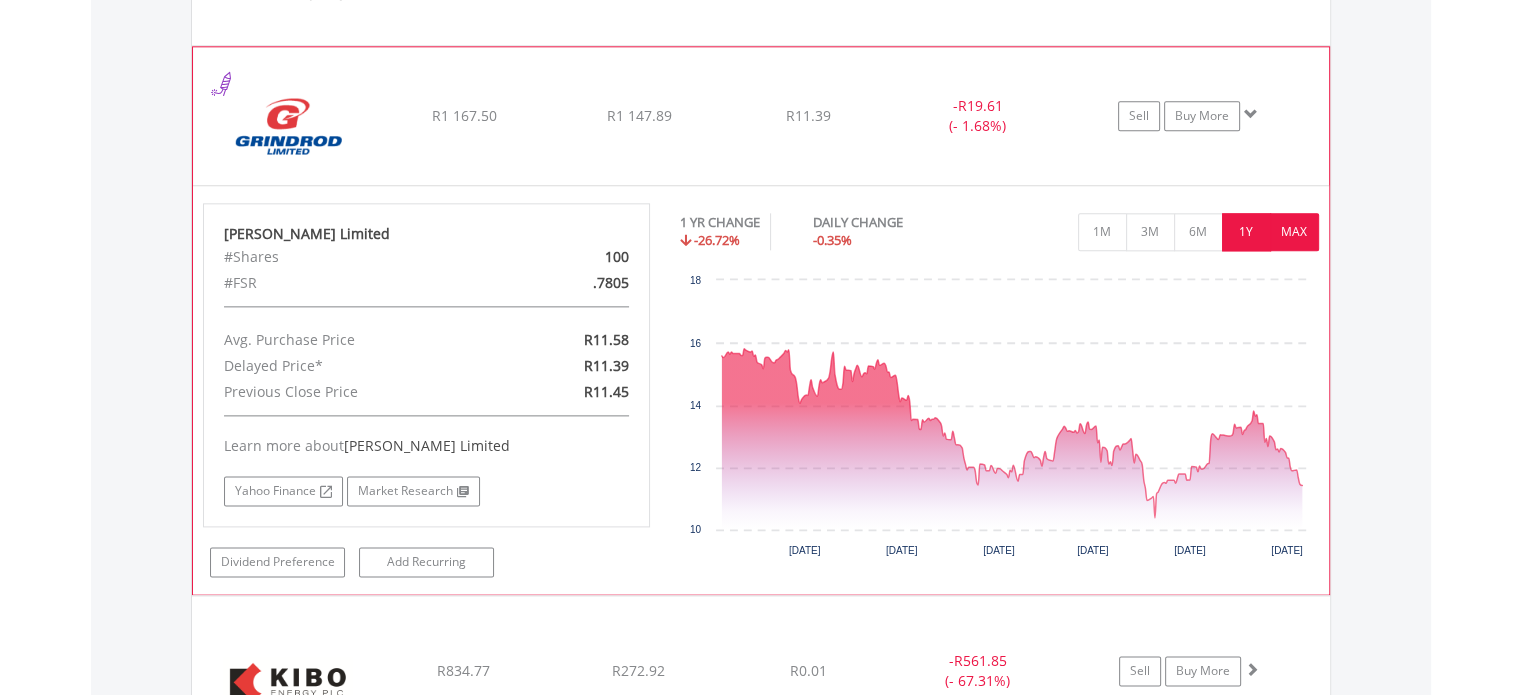 click on "MAX" at bounding box center (1294, 232) 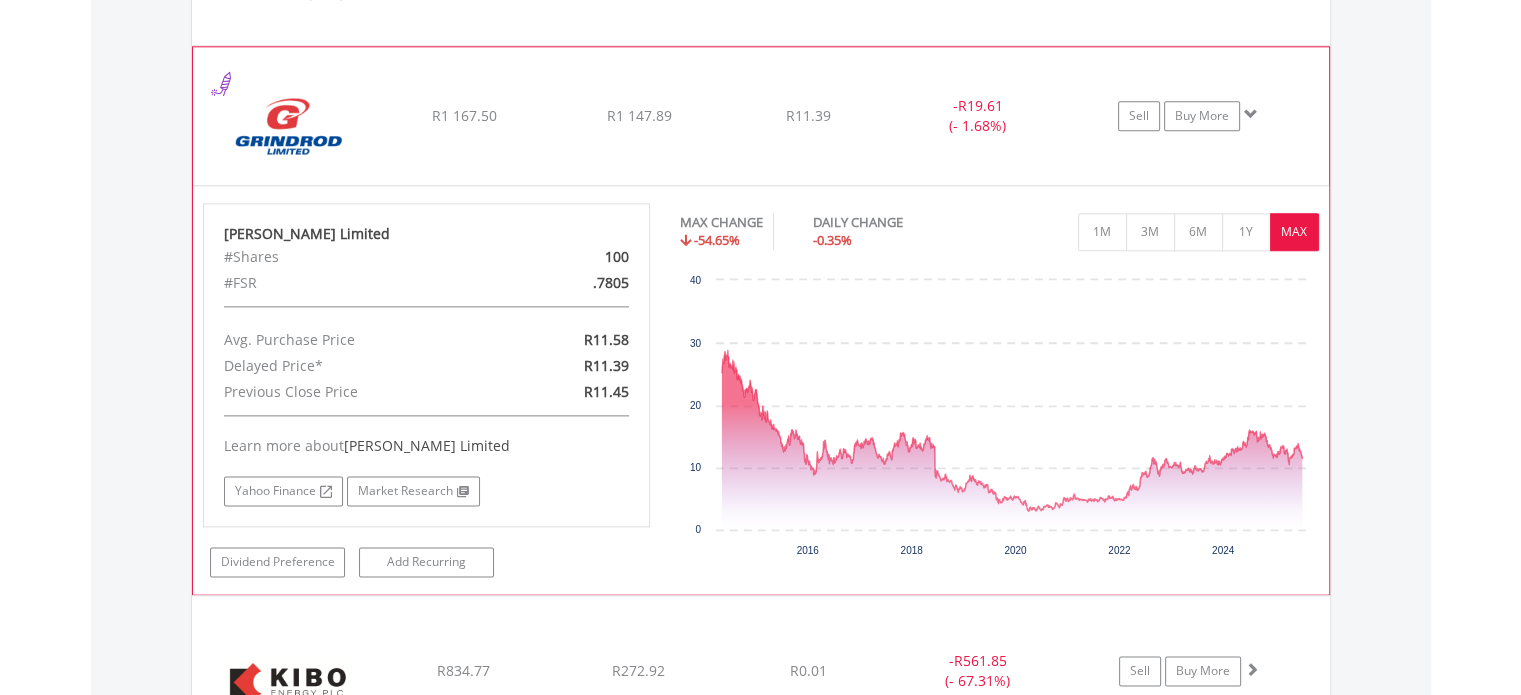 click on "﻿
Grindrod Limited
R1 167.50
R1 147.89
R11.39
-  R19.61 (- 1.68%)
Sell
Buy More" at bounding box center (761, -737) 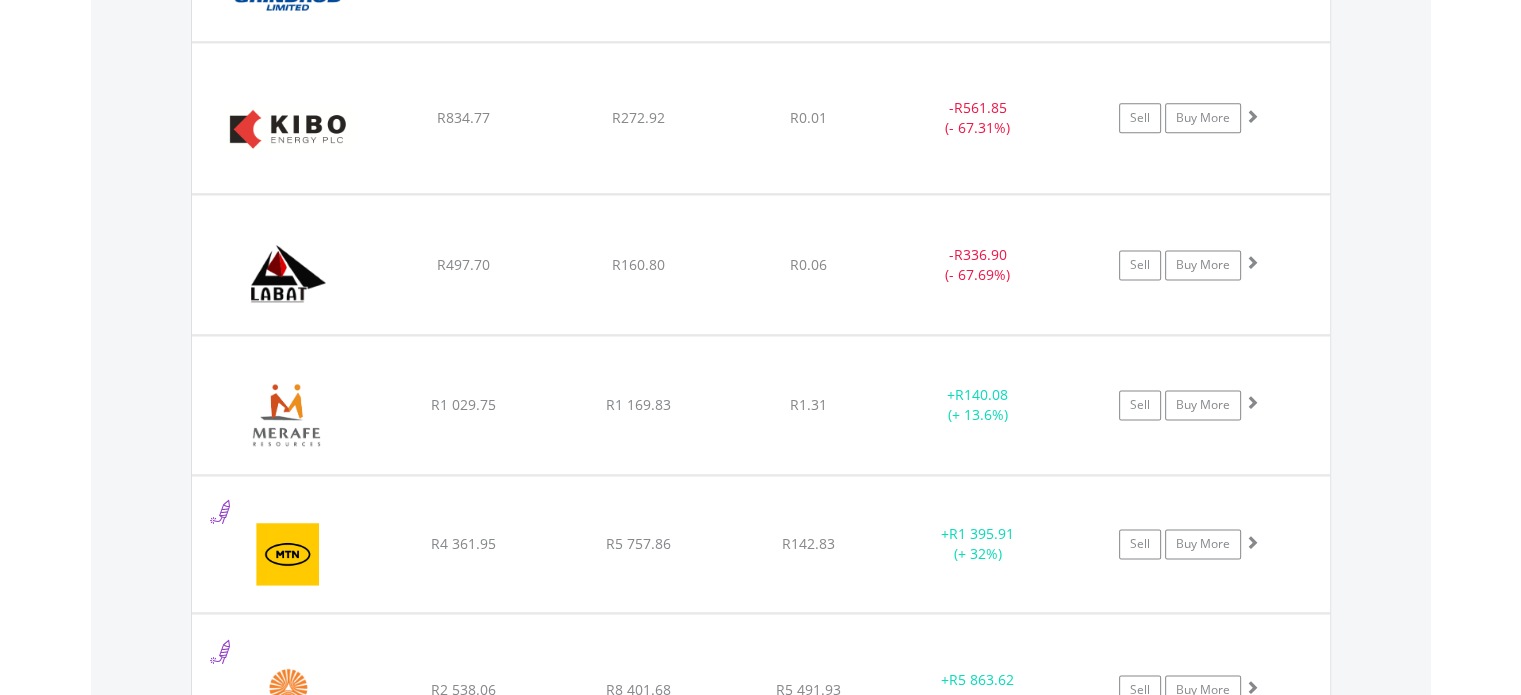 scroll, scrollTop: 2618, scrollLeft: 0, axis: vertical 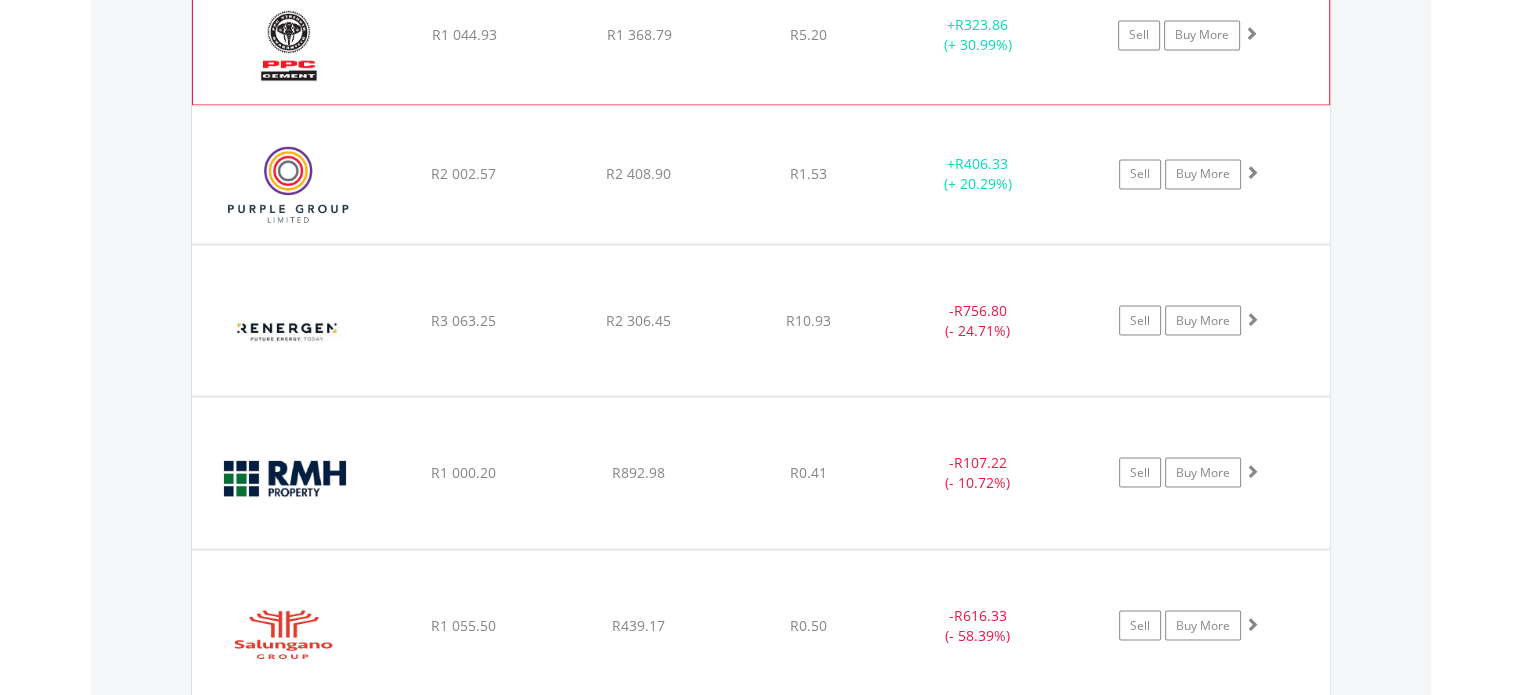 click on "﻿
PPC Limited
R1 044.93
R1 368.79
R5.20
+  R323.86 (+ 30.99%)
Sell
Buy More" at bounding box center (761, -1834) 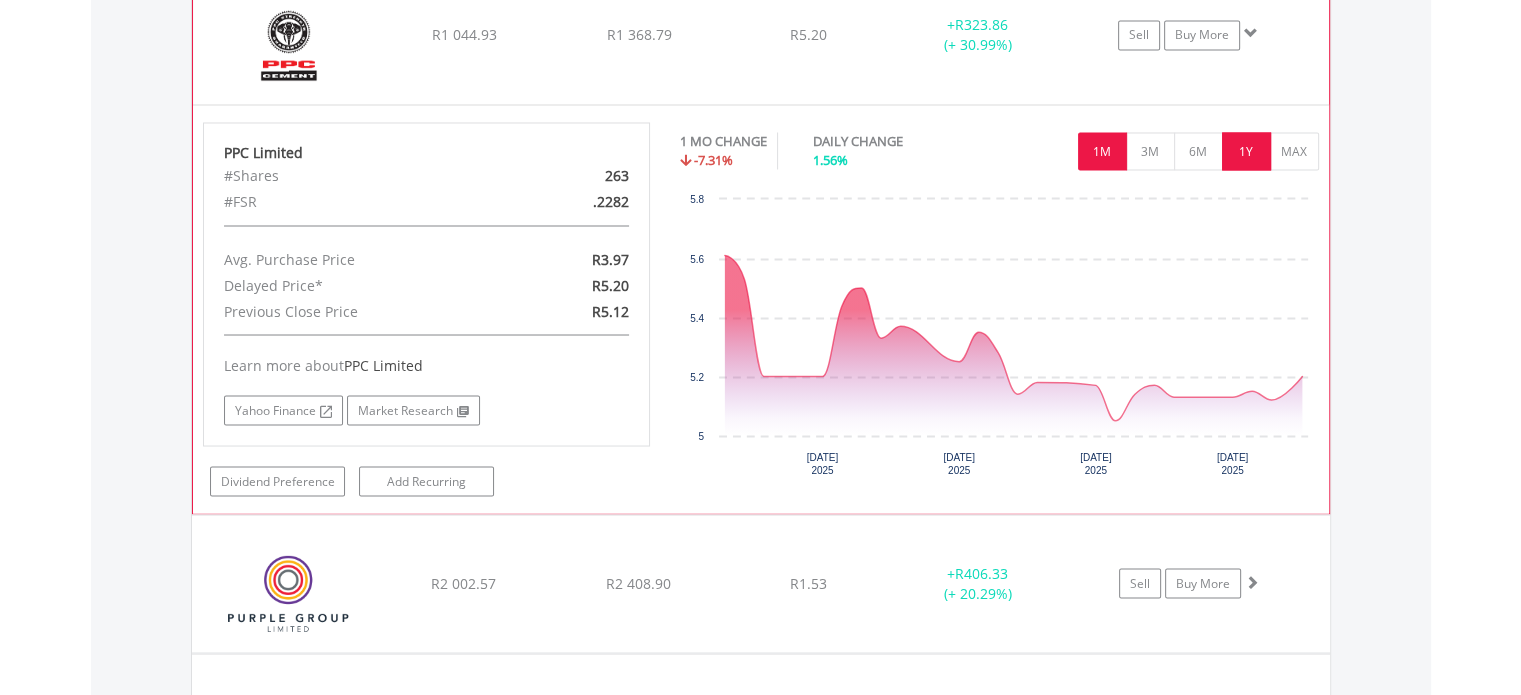 click on "1Y" at bounding box center (1246, 151) 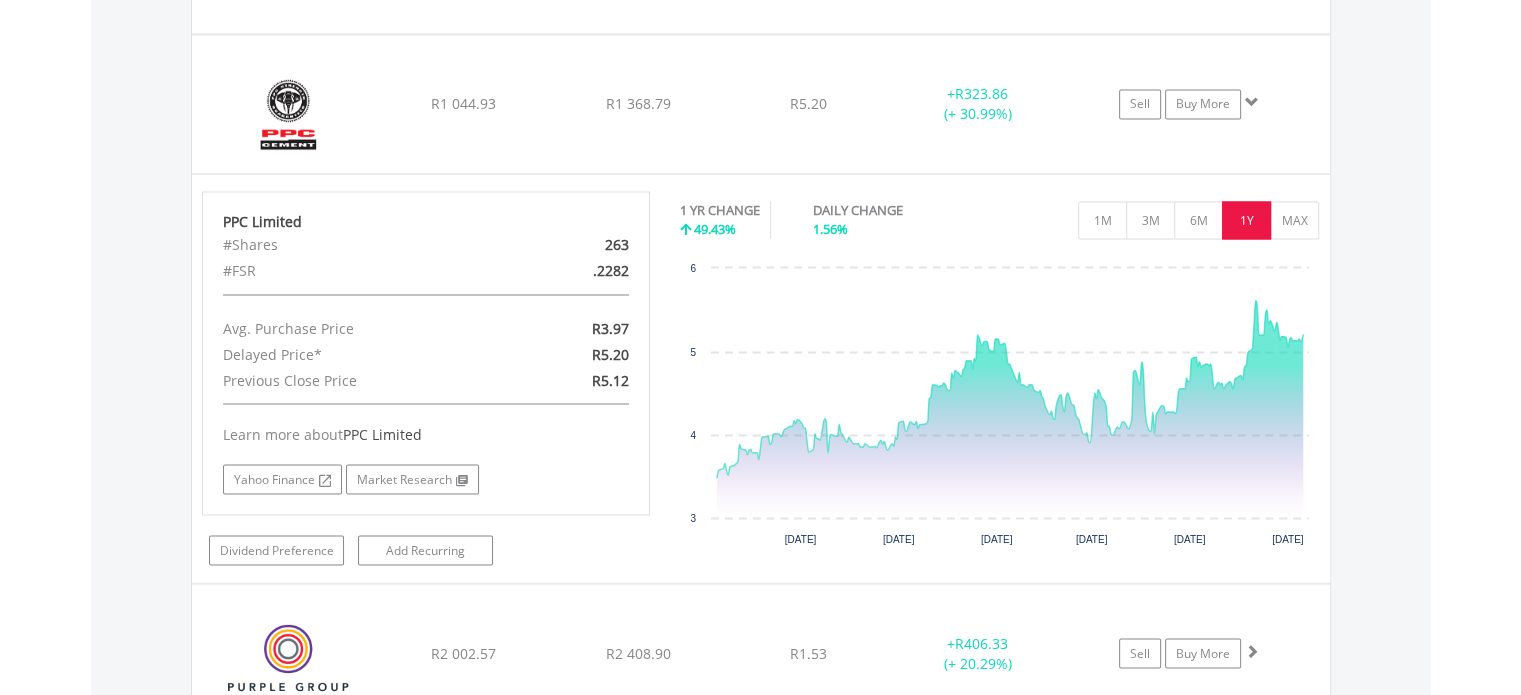 scroll, scrollTop: 3329, scrollLeft: 0, axis: vertical 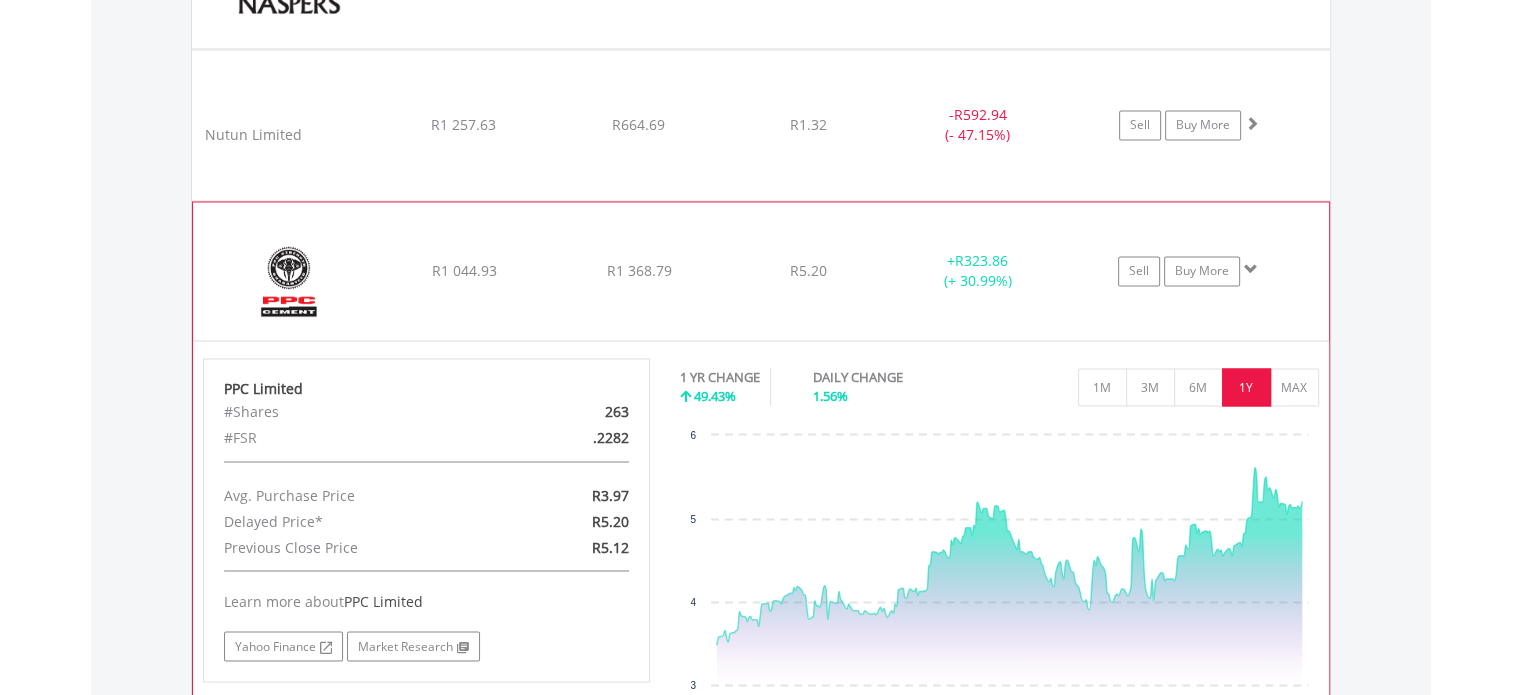 click on "Sell
Buy More" at bounding box center [1199, -1598] 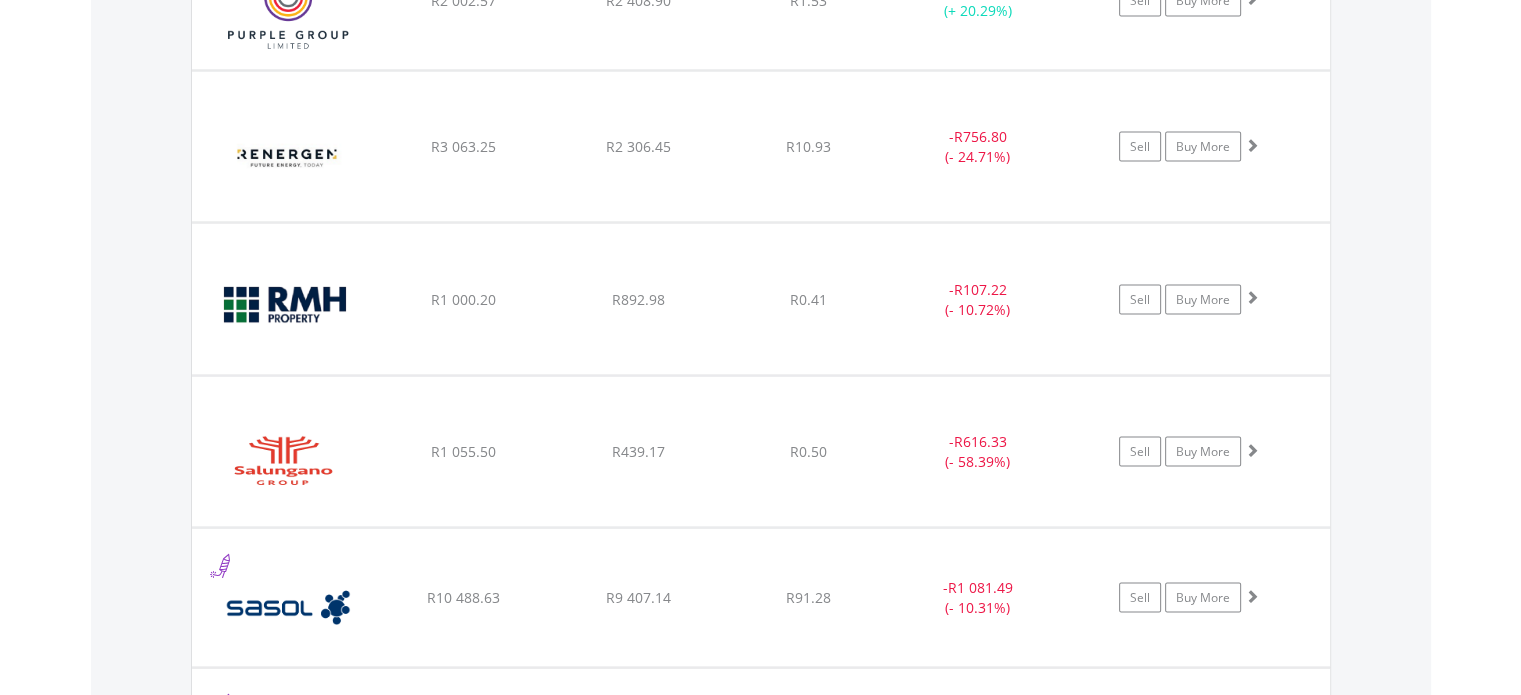 scroll, scrollTop: 3778, scrollLeft: 0, axis: vertical 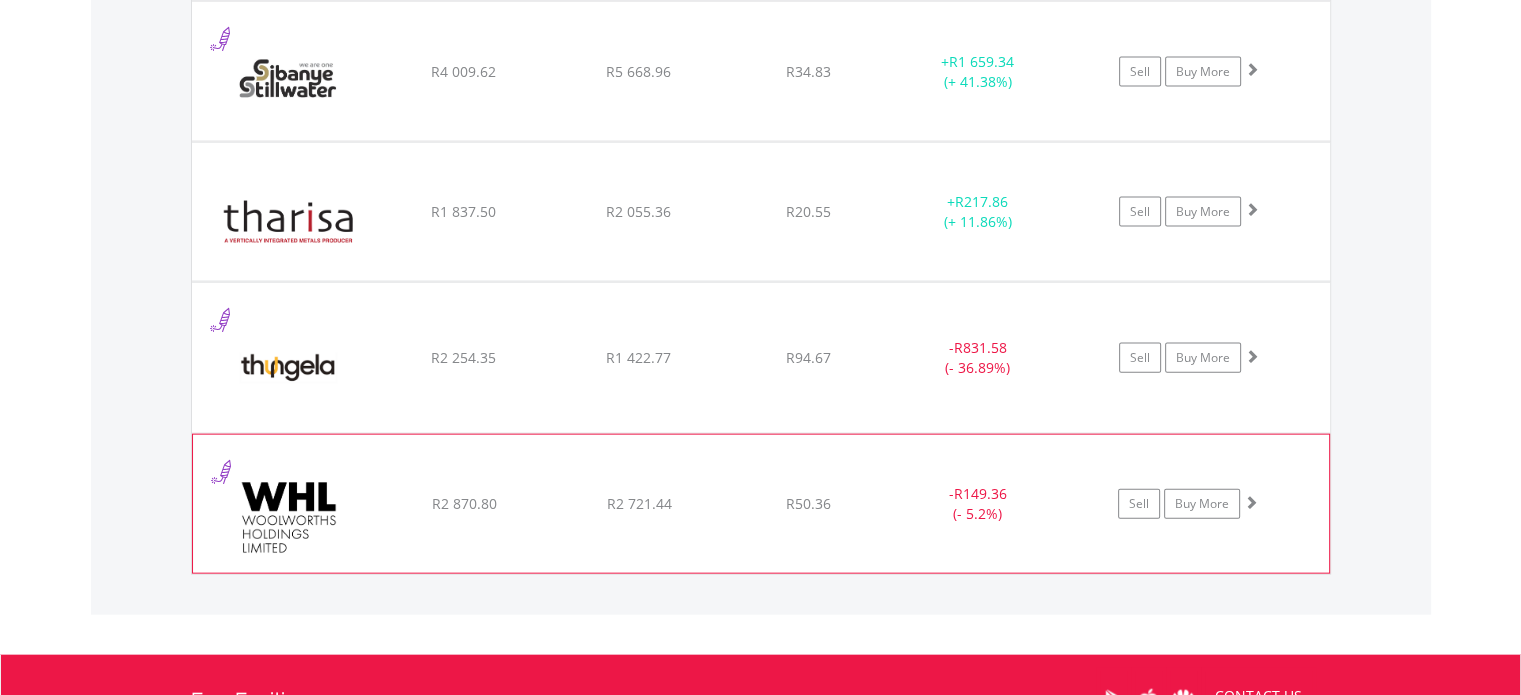 click on "﻿
Woolworths Holdings Limited
R2 870.80
R2 721.44
R50.36
-  R149.36 (- 5.2%)
Sell
Buy More" at bounding box center [761, -2674] 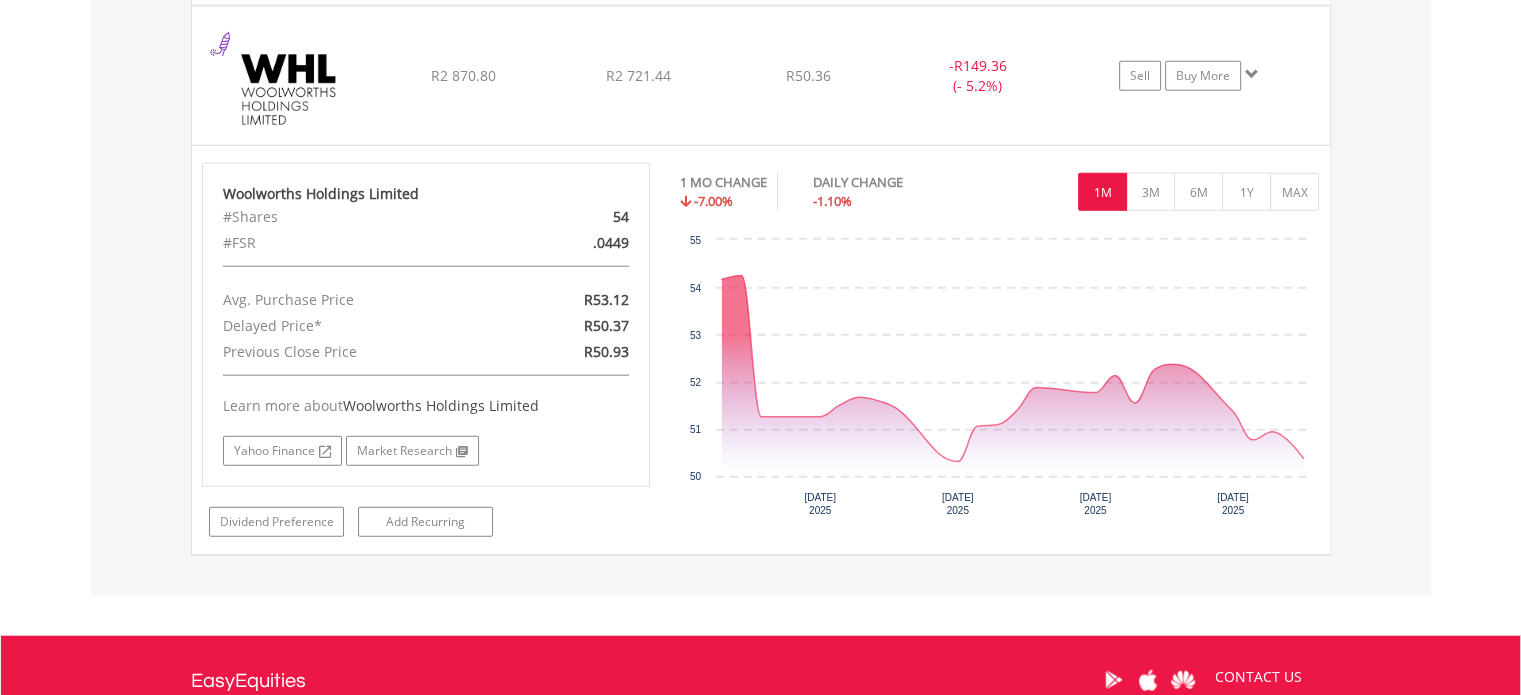 scroll, scrollTop: 4847, scrollLeft: 0, axis: vertical 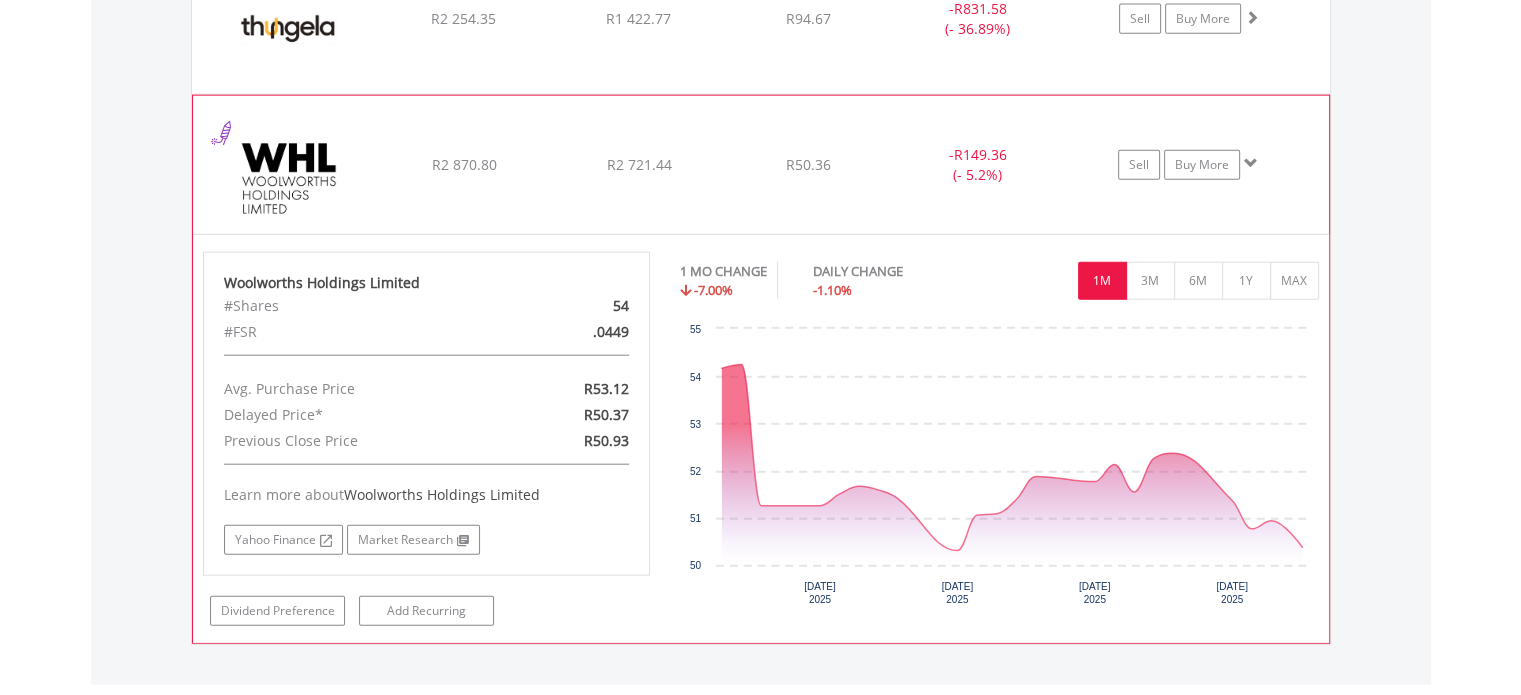 click on "﻿
Woolworths Holdings Limited
R2 870.80
R2 721.44
R50.36
-  R149.36 (- 5.2%)
Sell
Buy More" at bounding box center [761, -3013] 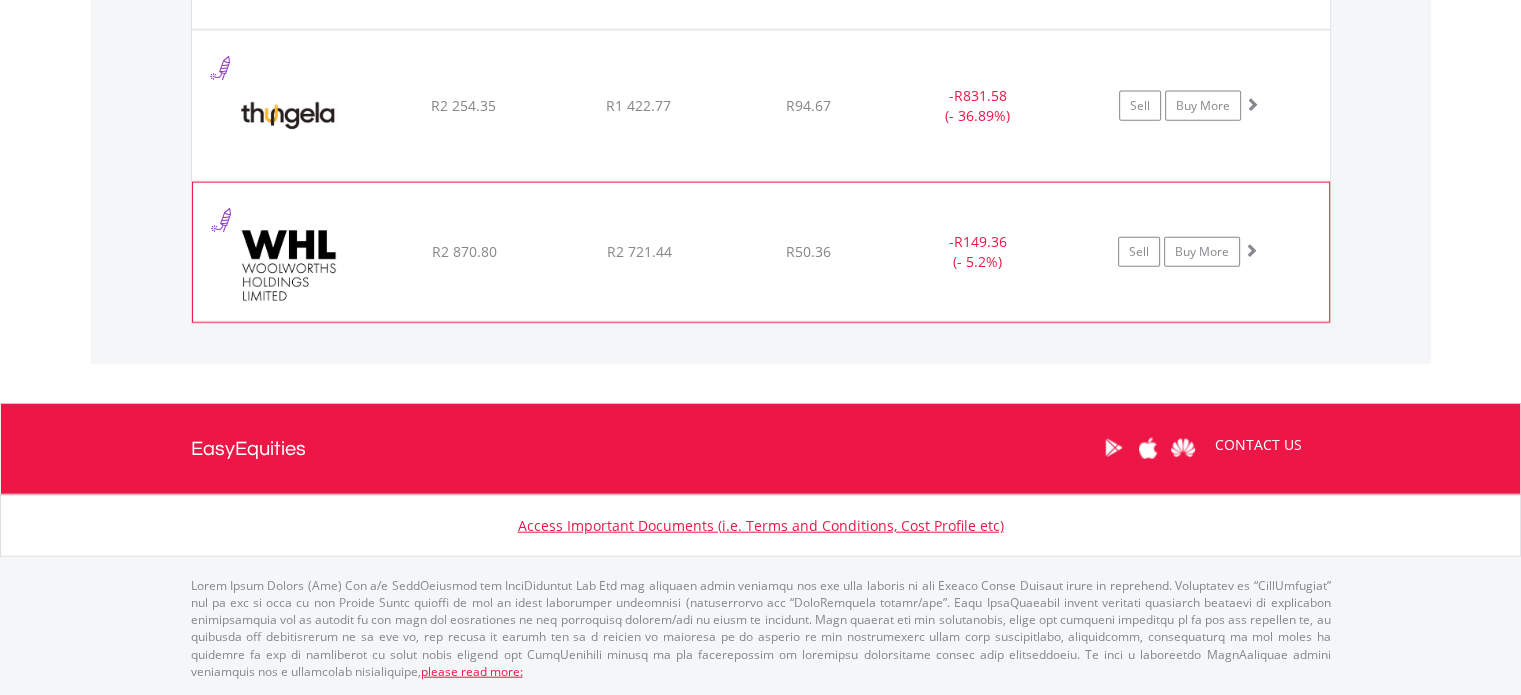 scroll, scrollTop: 4642, scrollLeft: 0, axis: vertical 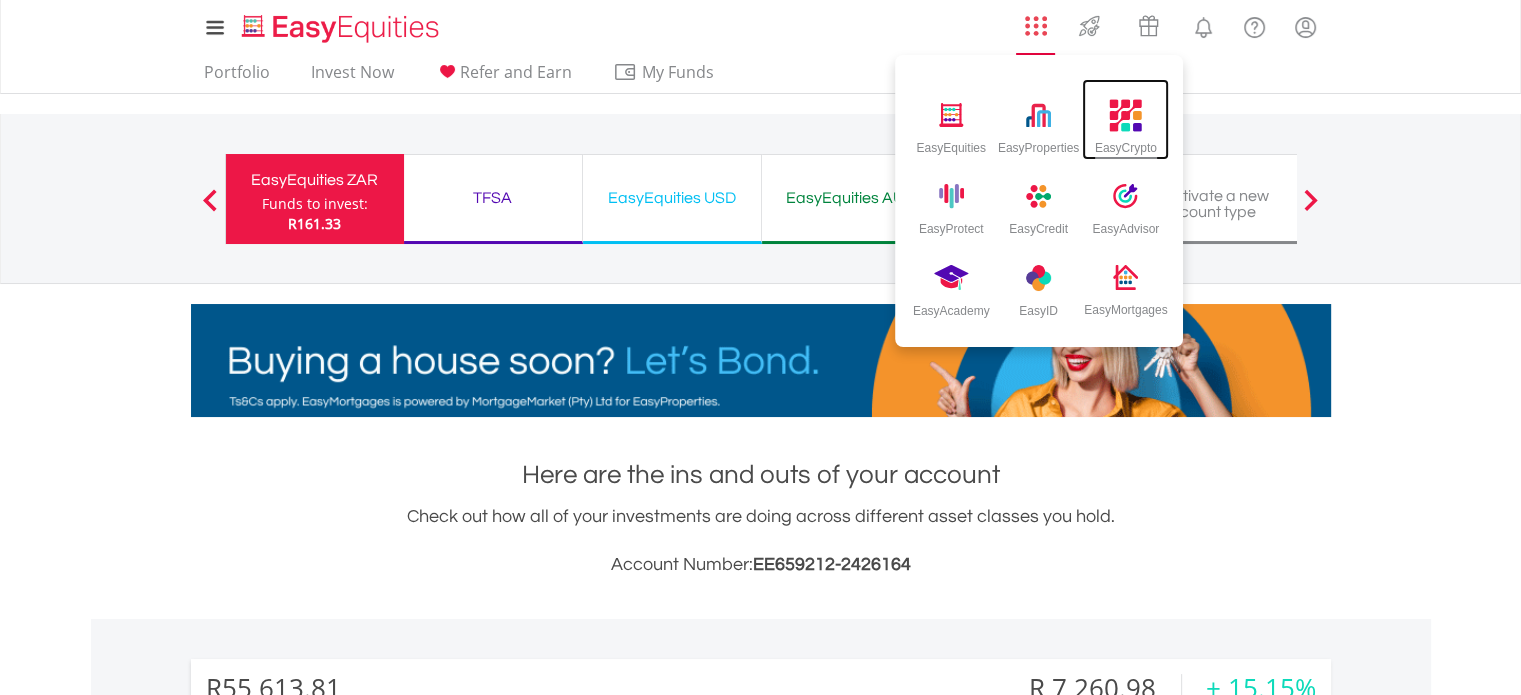 click on "EasyCrypto" at bounding box center (1126, 144) 